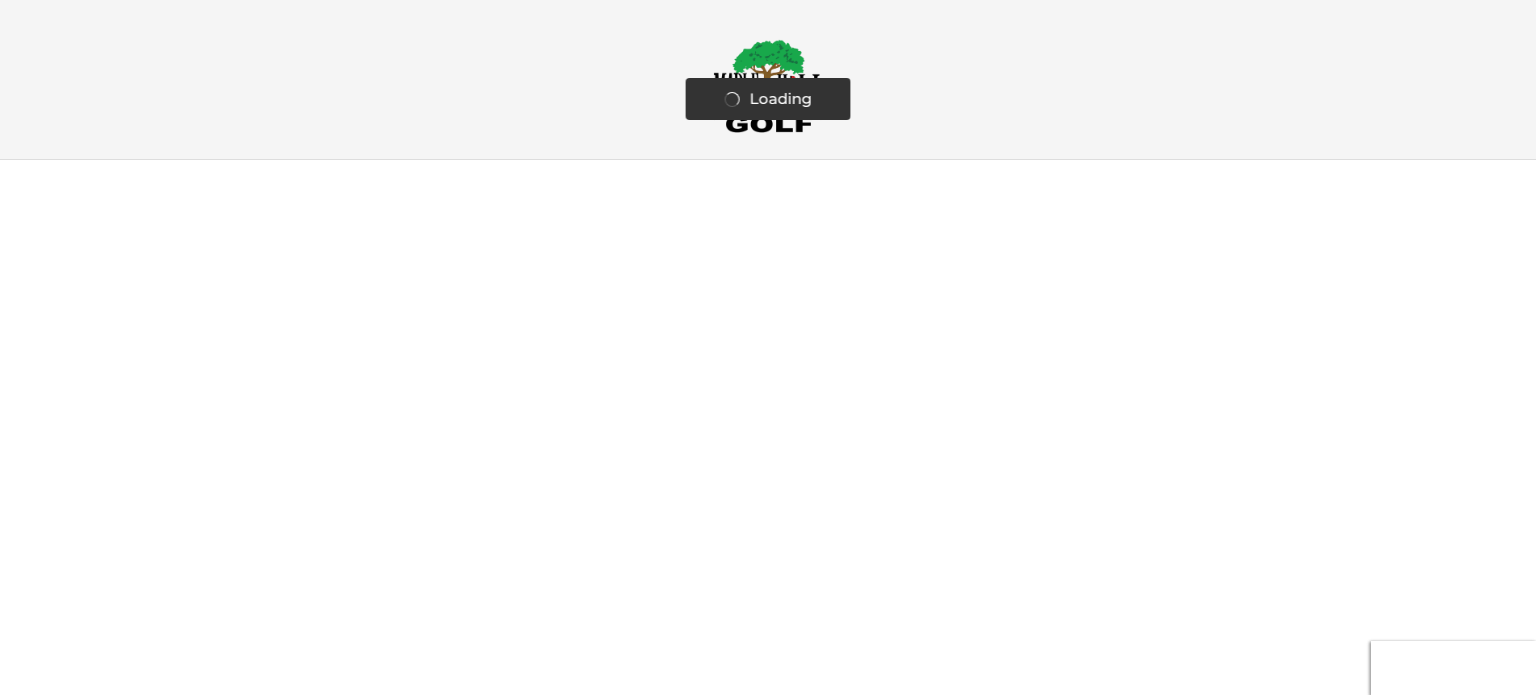 scroll, scrollTop: 0, scrollLeft: 0, axis: both 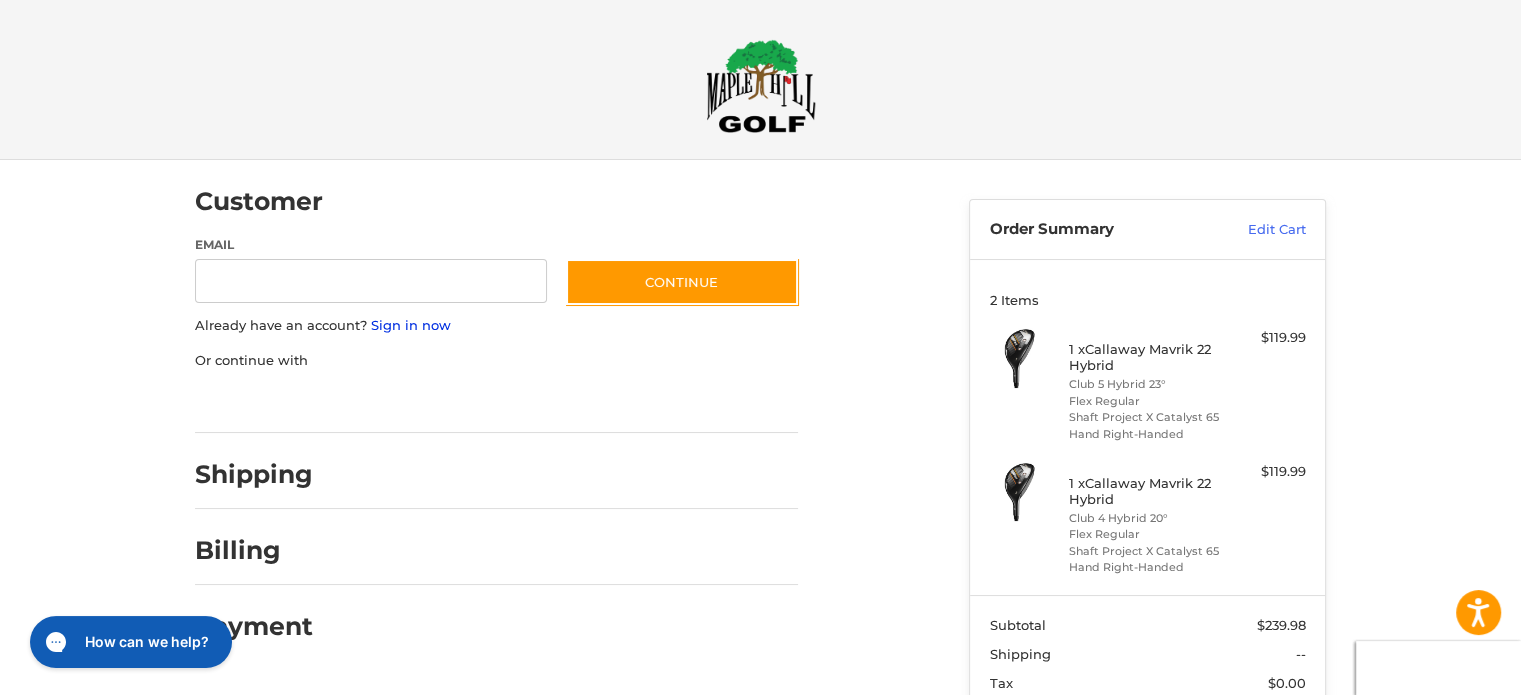 click on "Sign in now" at bounding box center (411, 325) 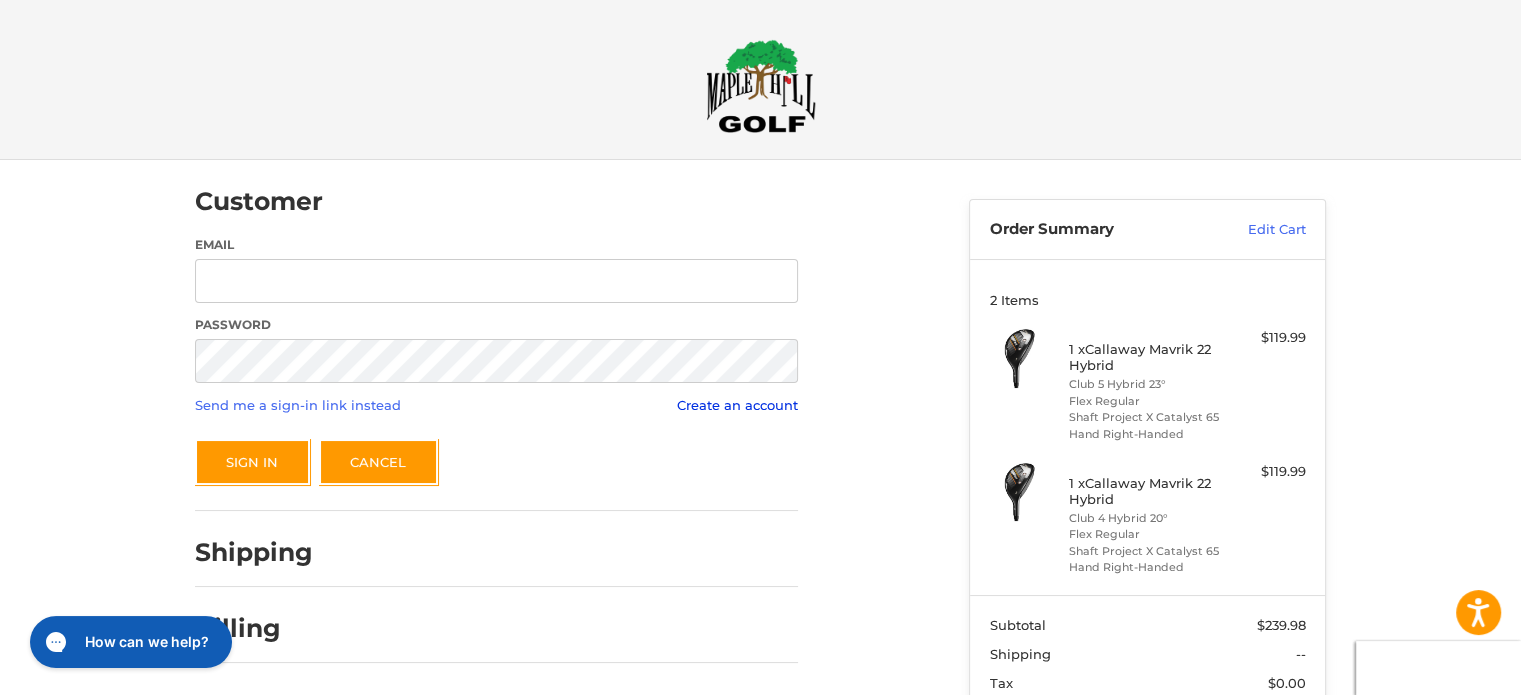 click on "Create an account" at bounding box center [737, 405] 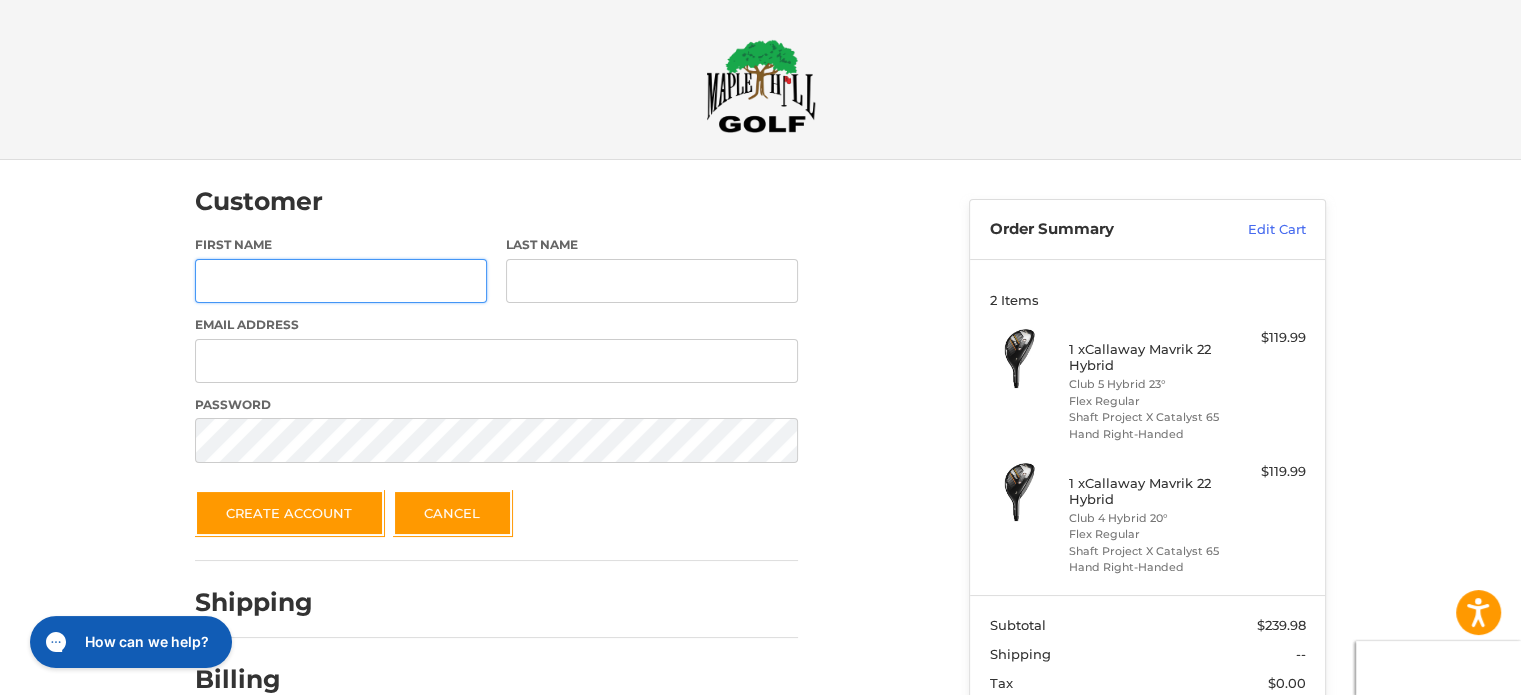 click on "First Name" at bounding box center [341, 281] 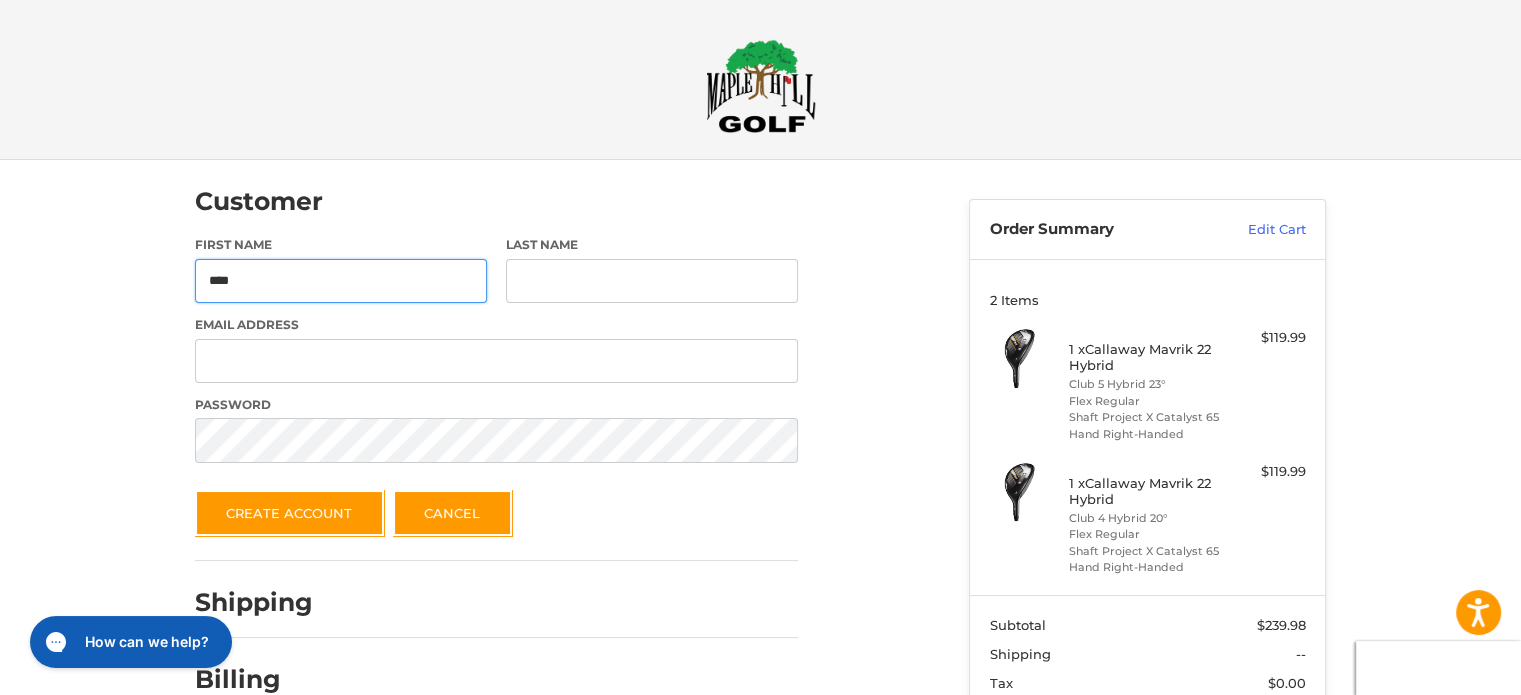 type on "****" 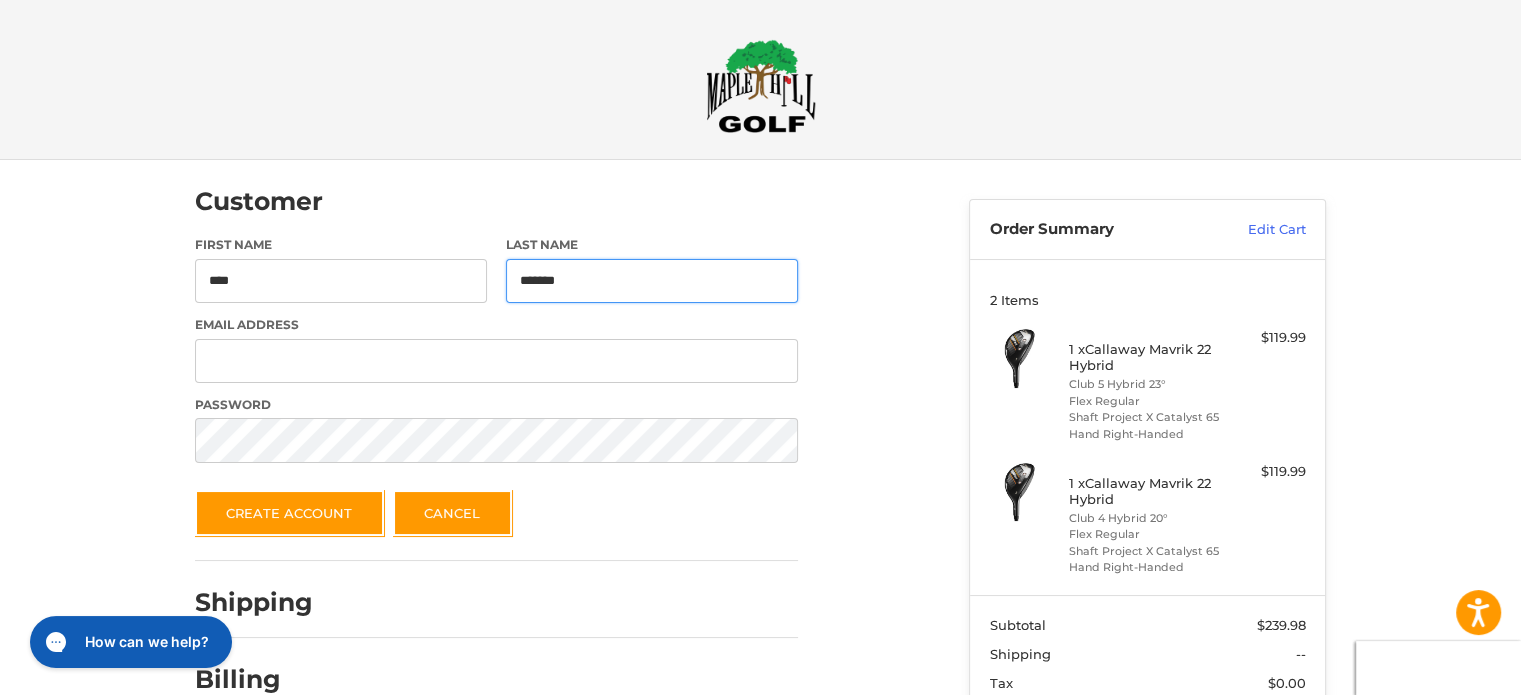 type on "*******" 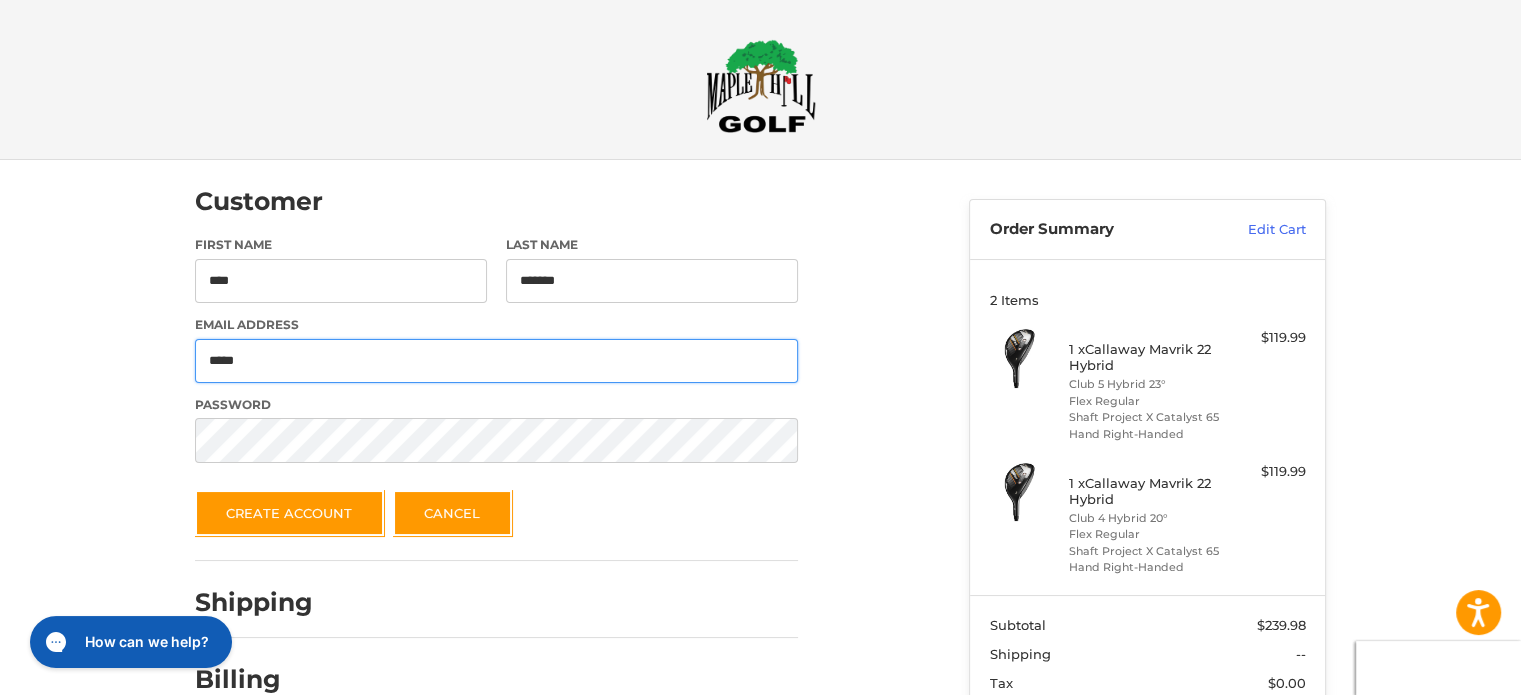 type on "**********" 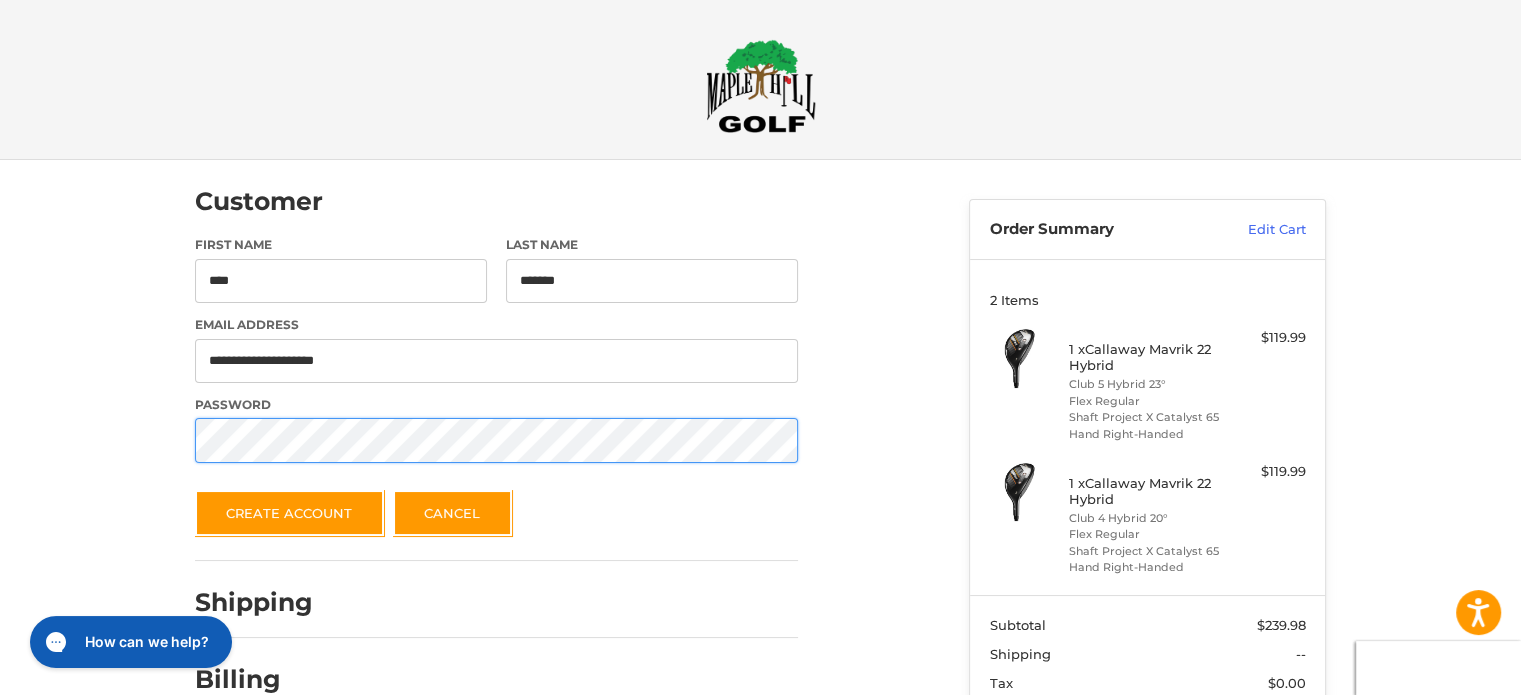 click on "Create Account" at bounding box center [289, 513] 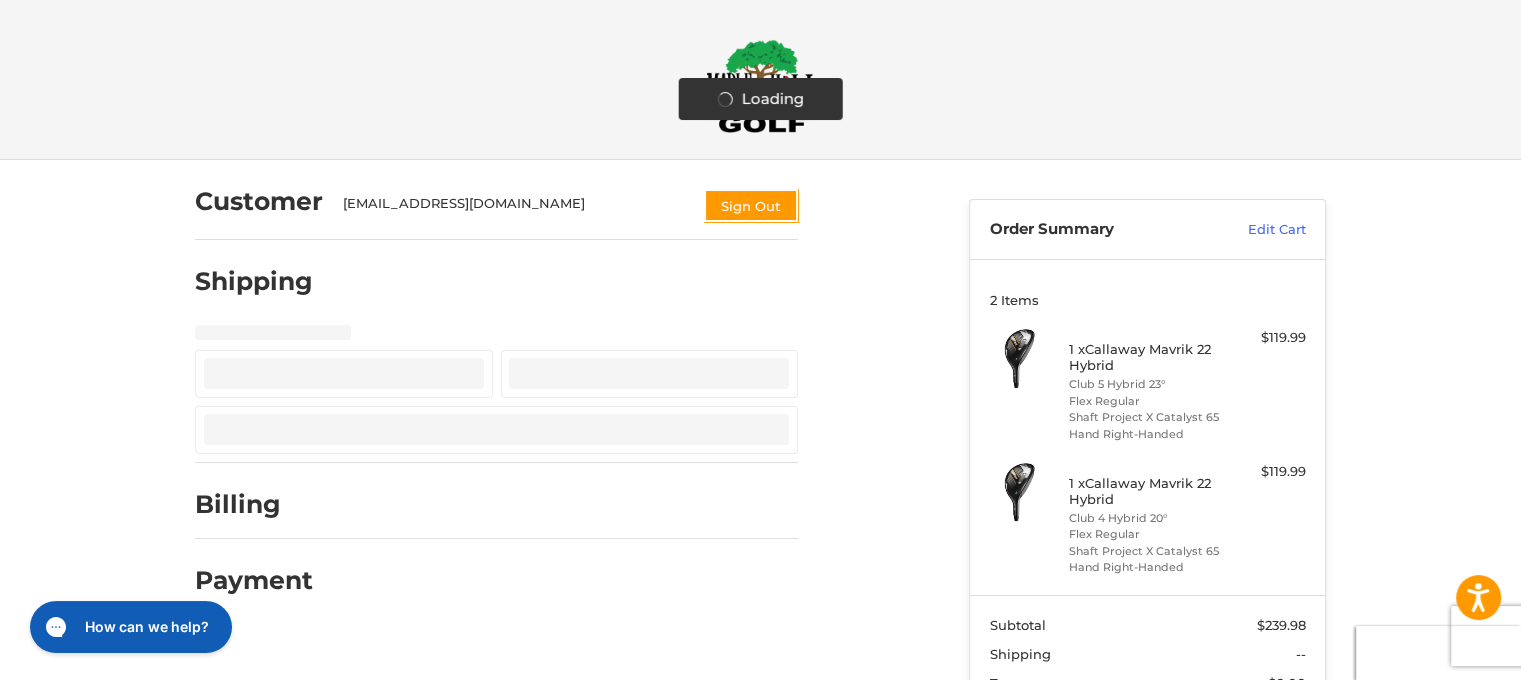 select on "**" 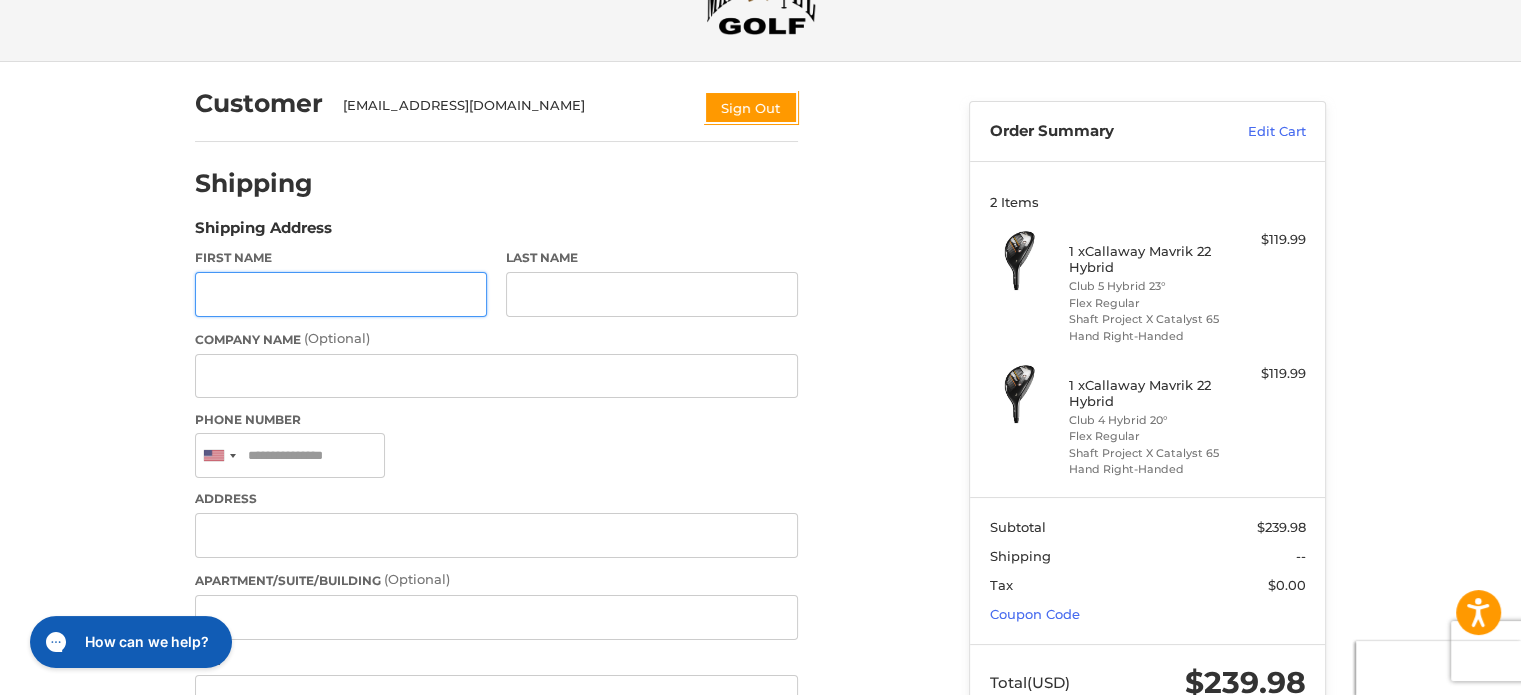 scroll, scrollTop: 100, scrollLeft: 0, axis: vertical 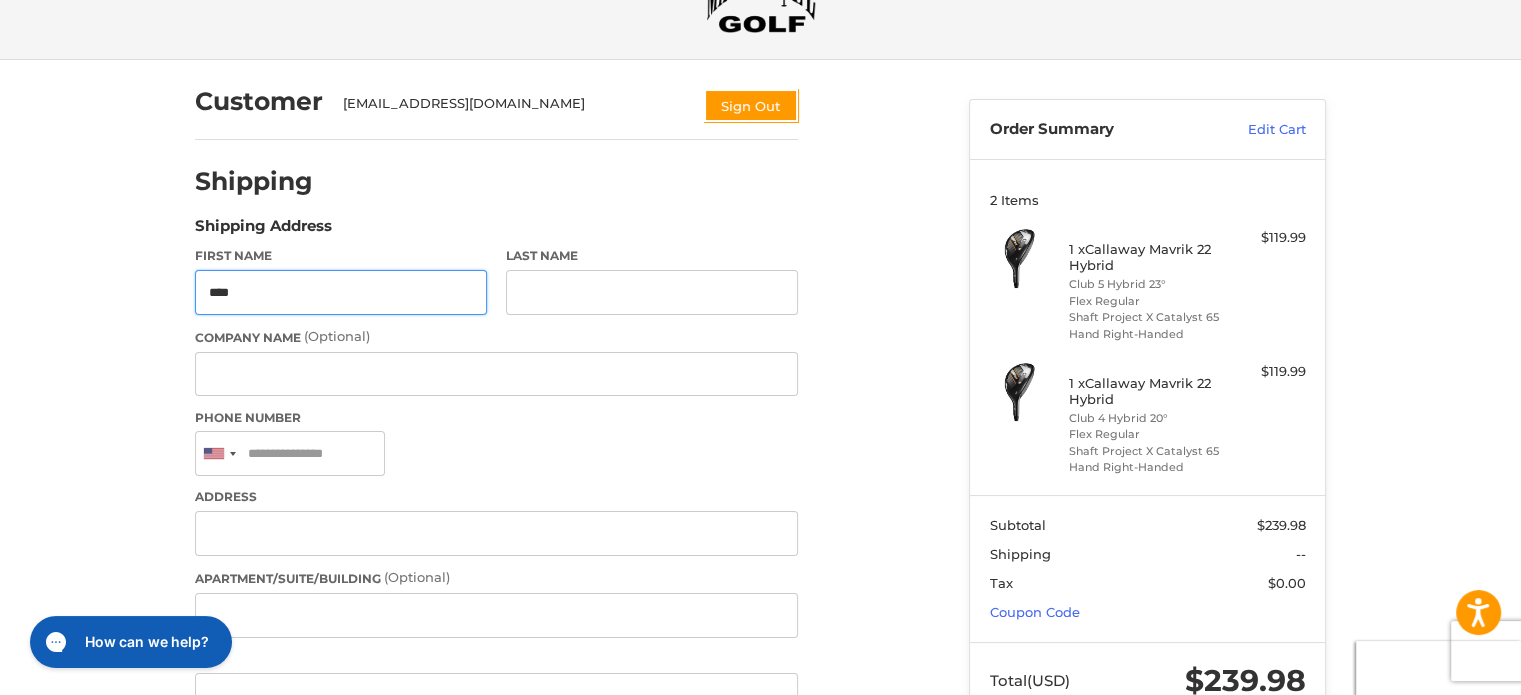 type on "****" 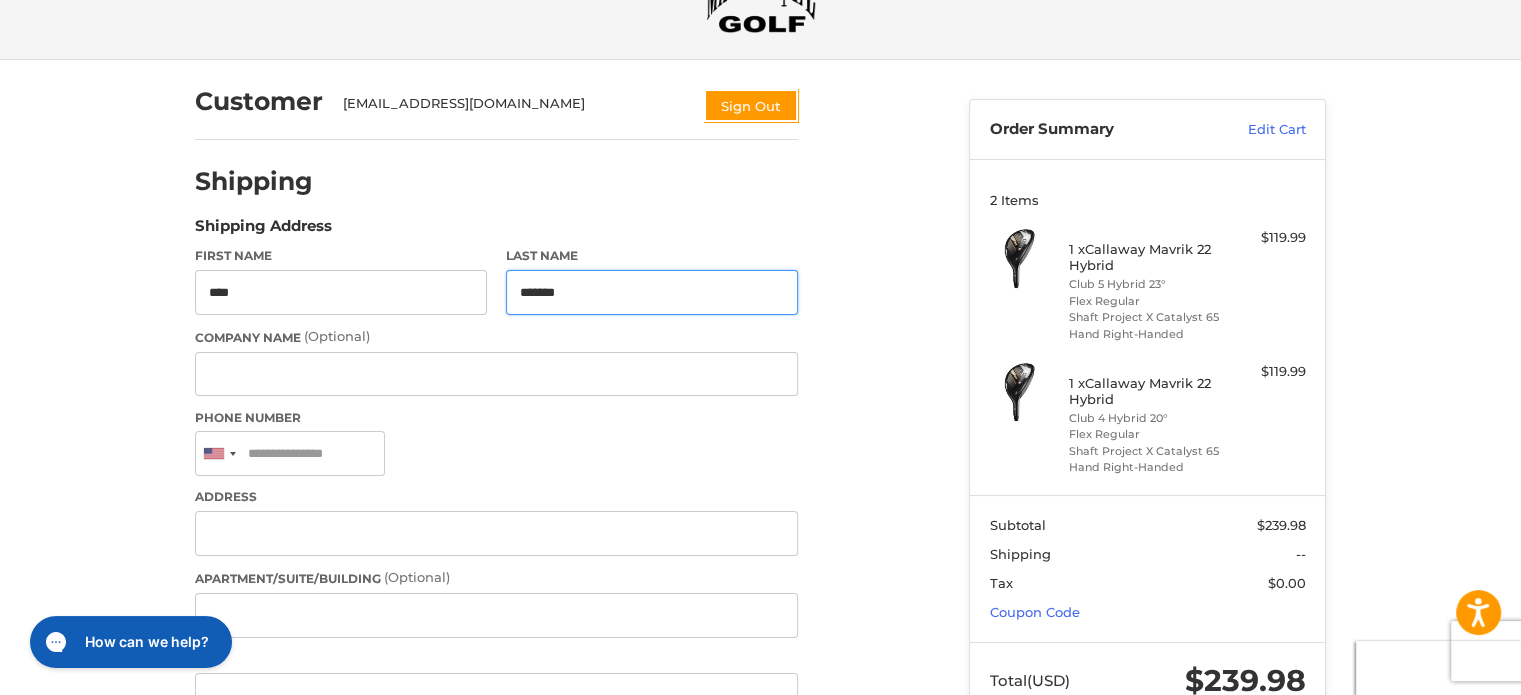 type on "*******" 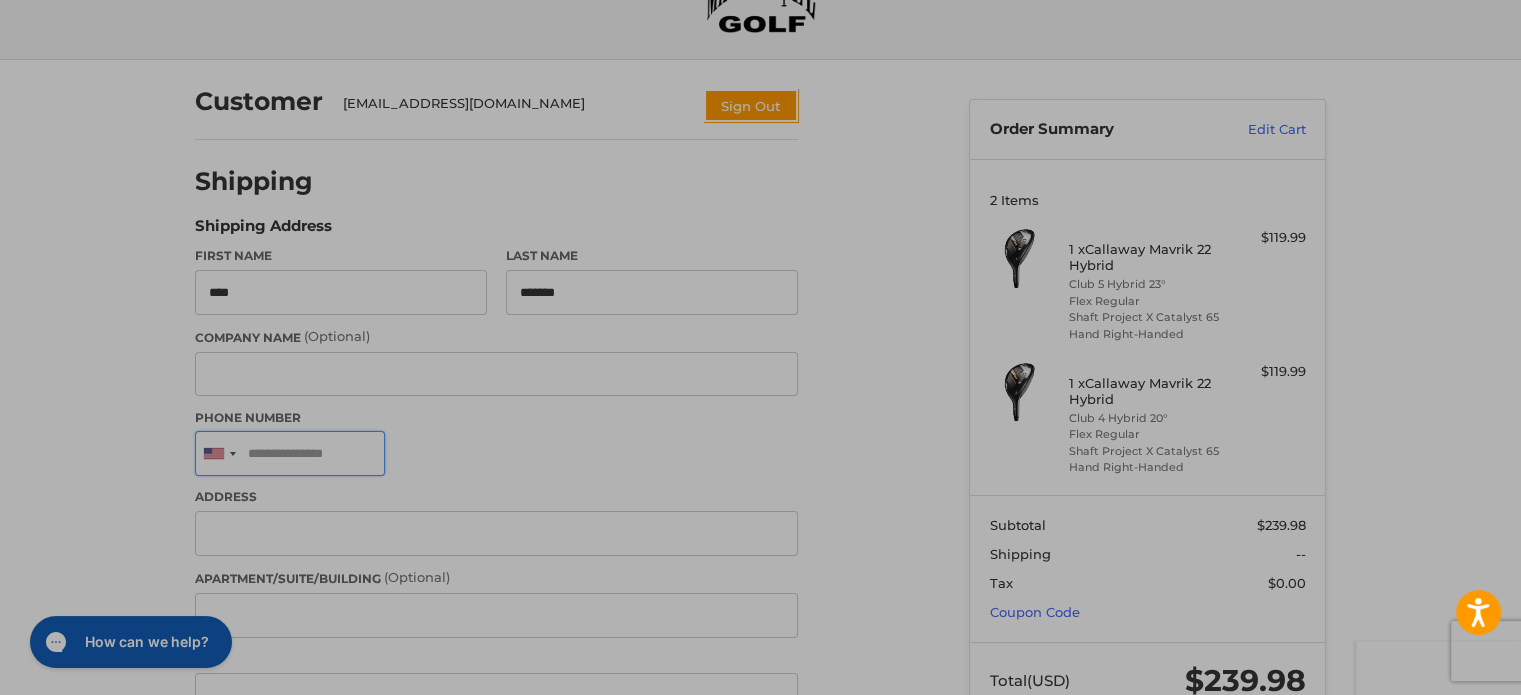 click on "Phone Number" at bounding box center (290, 453) 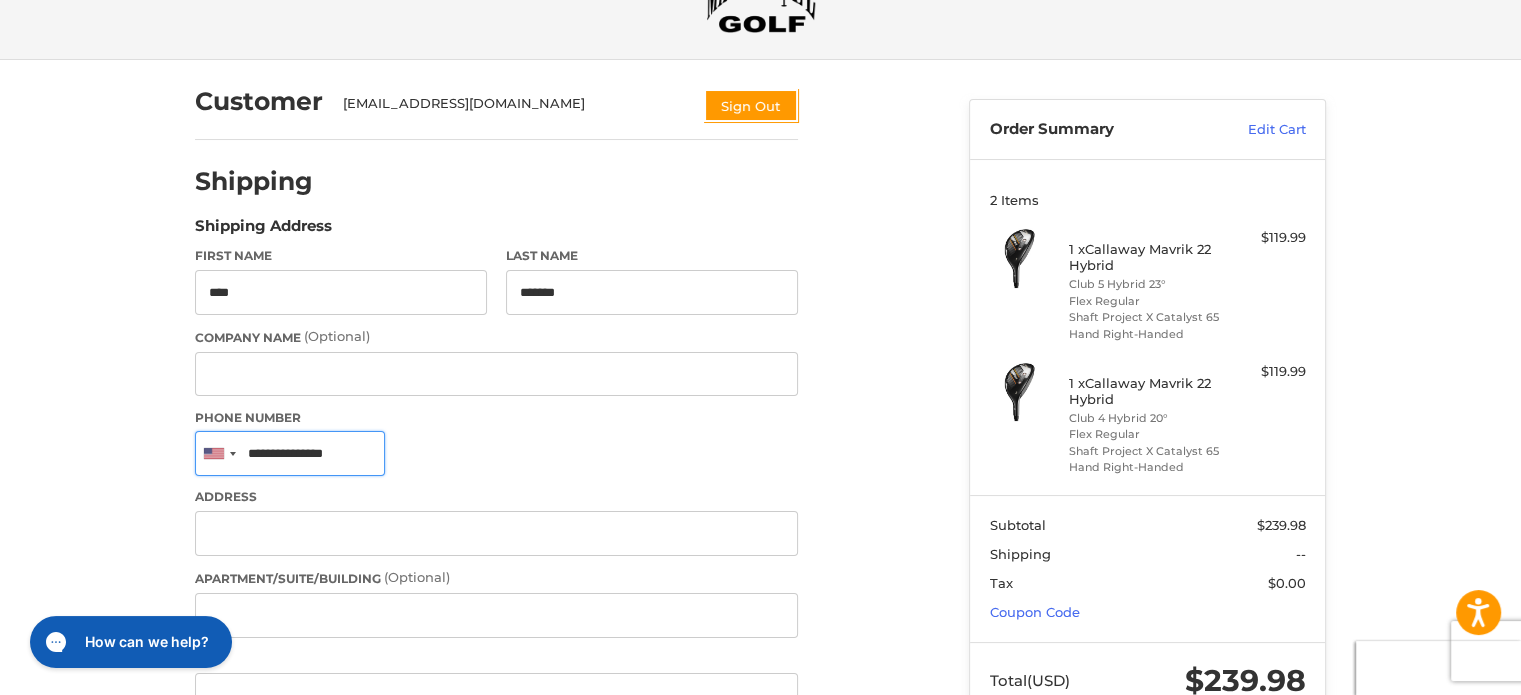 type on "**********" 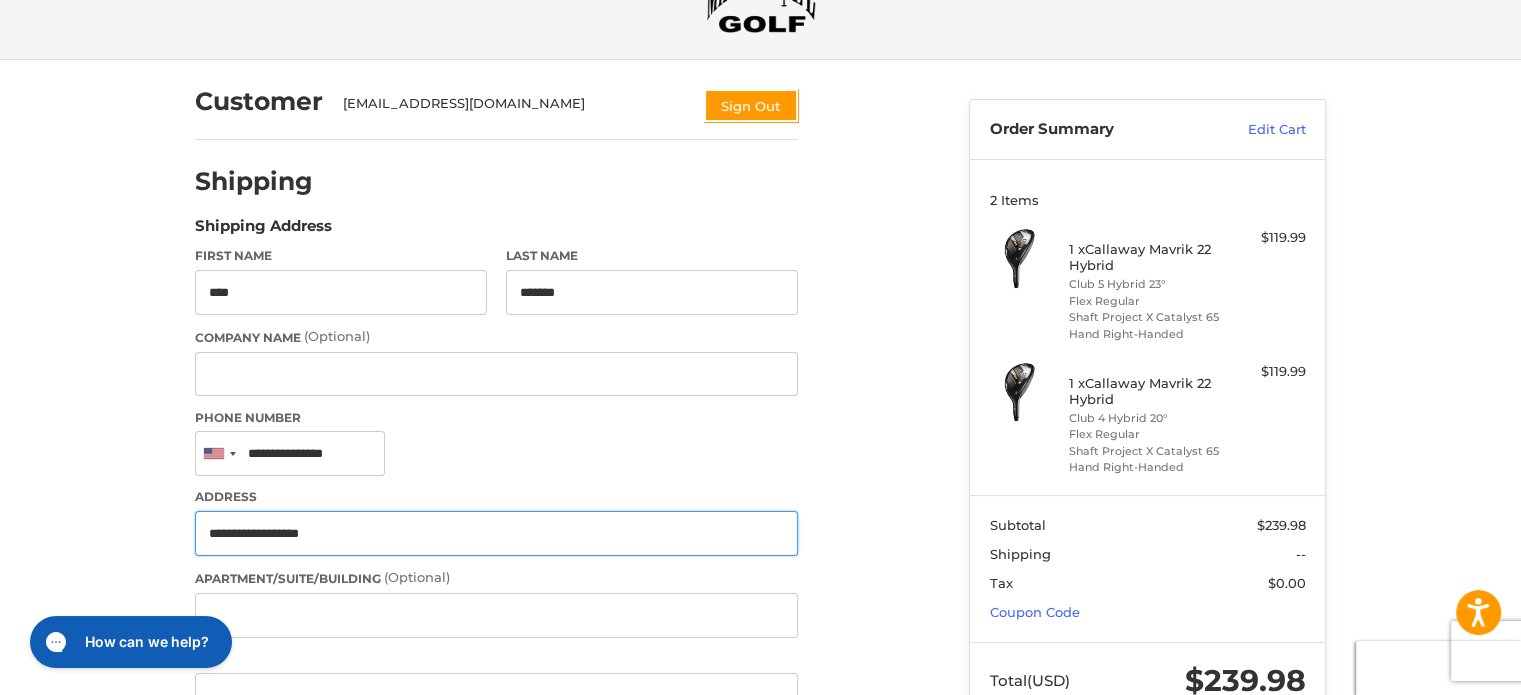 type on "**********" 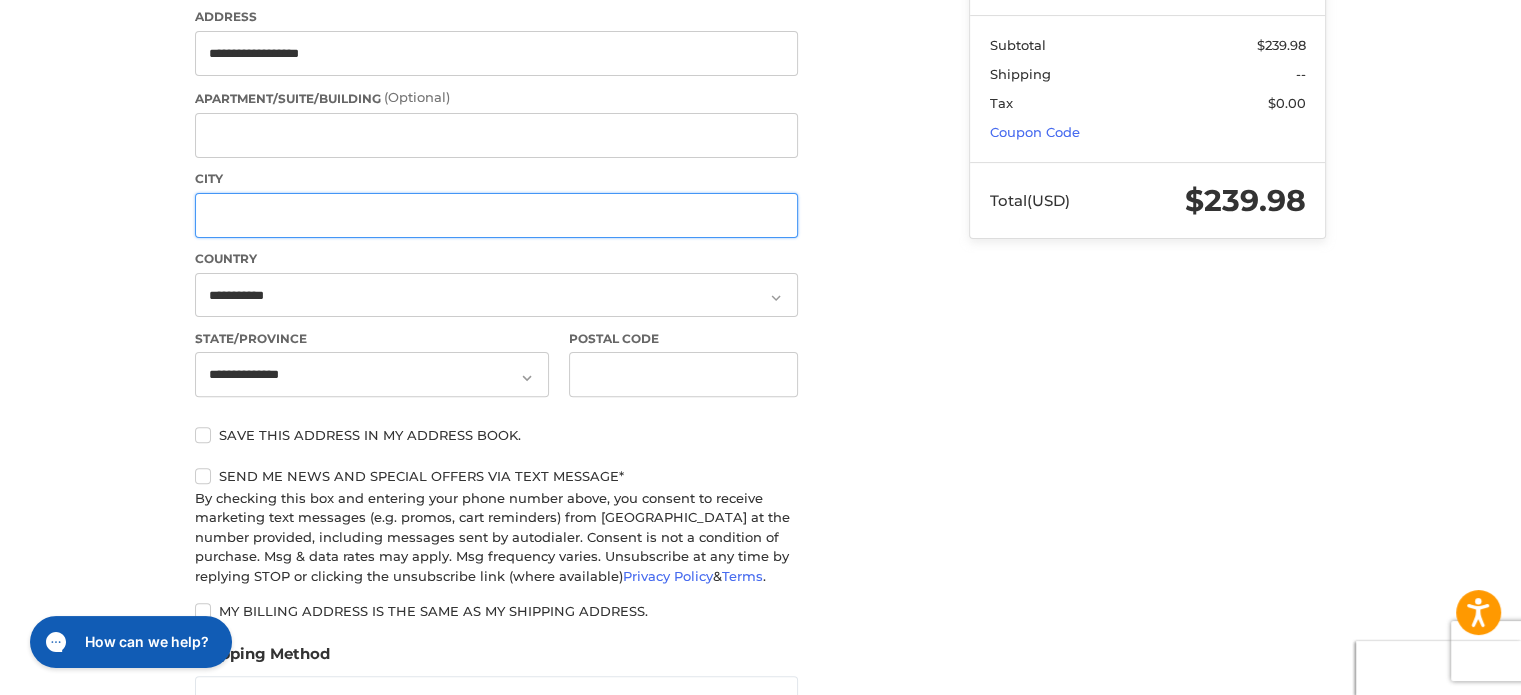 scroll, scrollTop: 608, scrollLeft: 0, axis: vertical 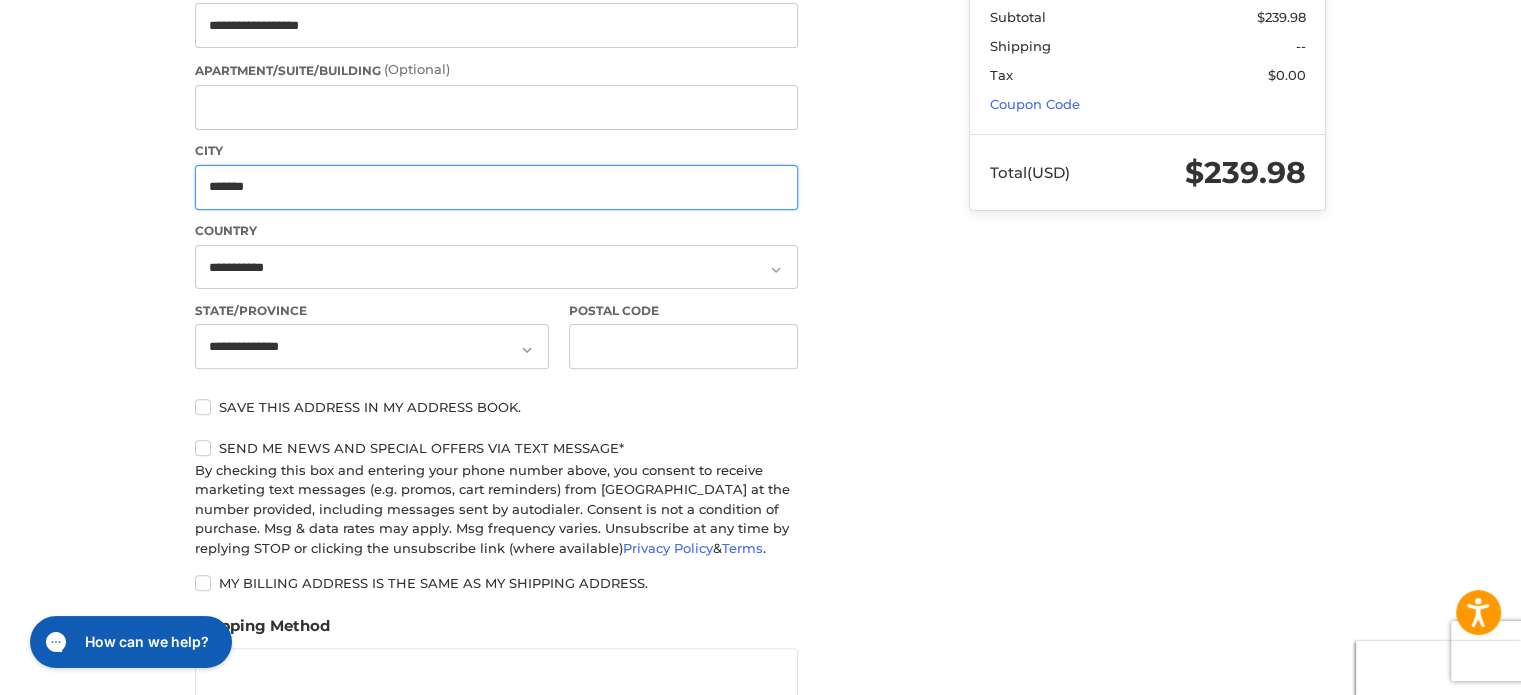 type on "*******" 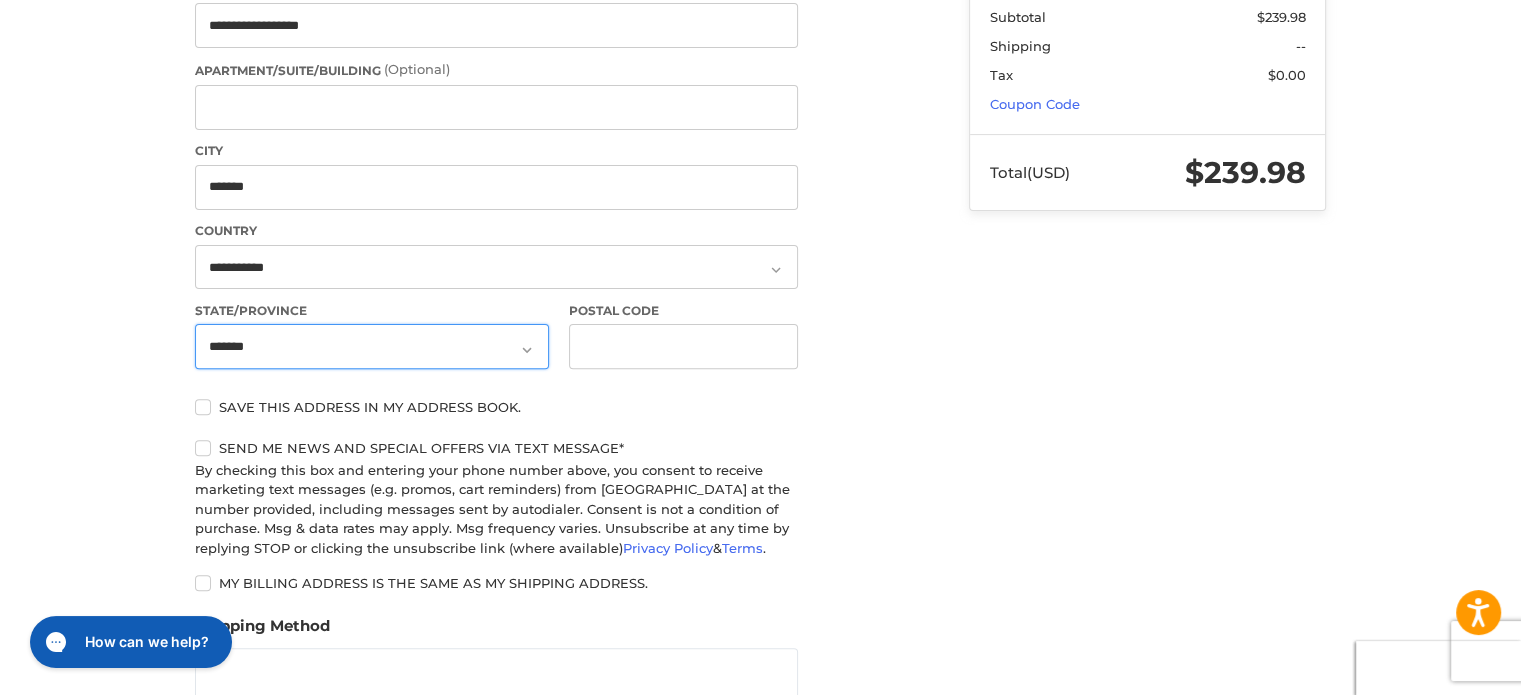 select on "**" 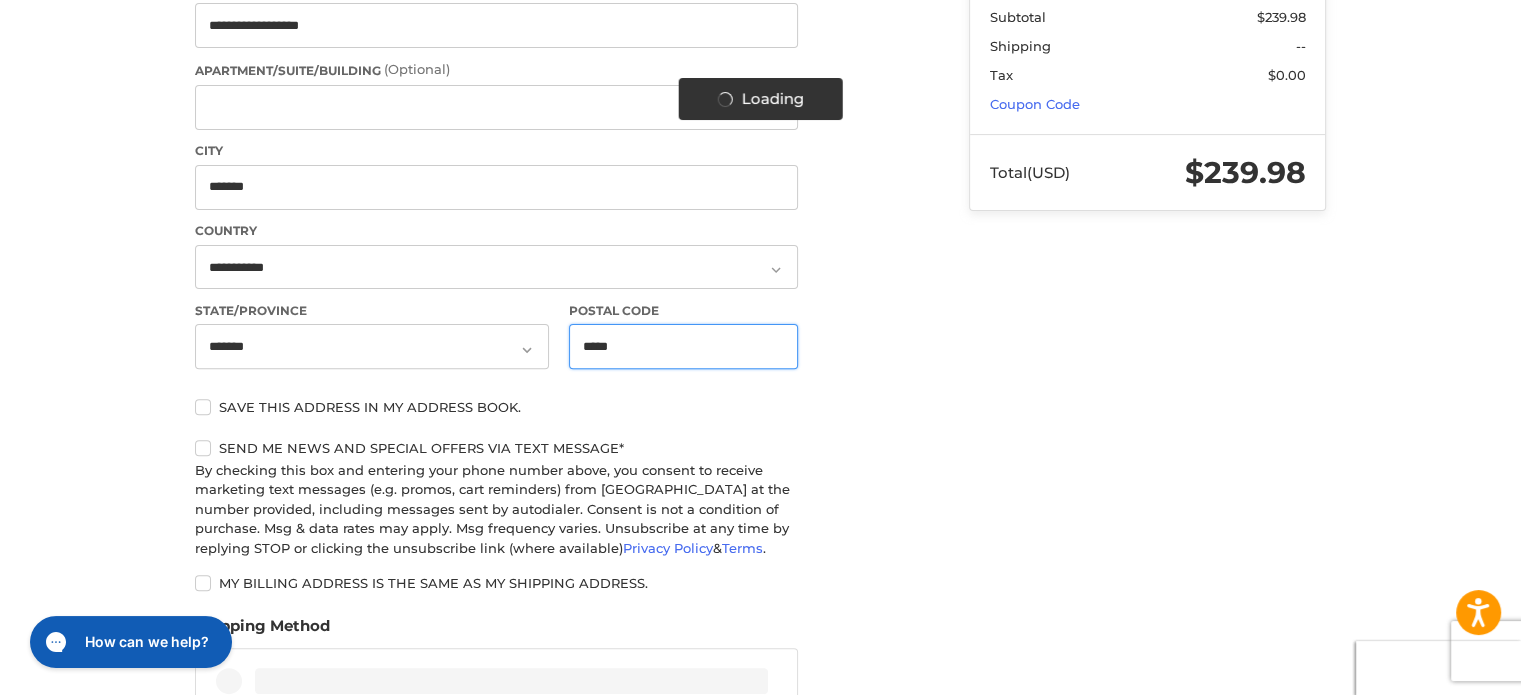 type on "*****" 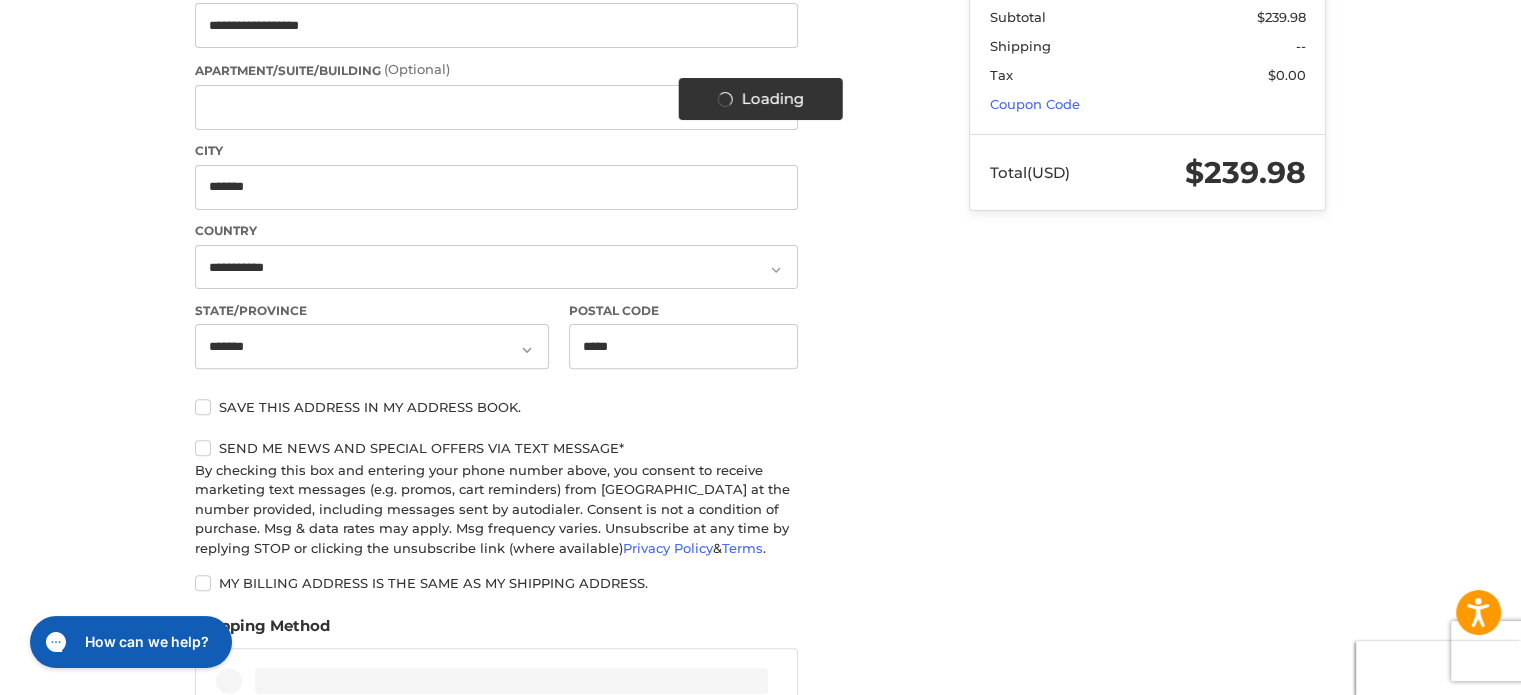 click on "Save this address in my address book." at bounding box center [496, 407] 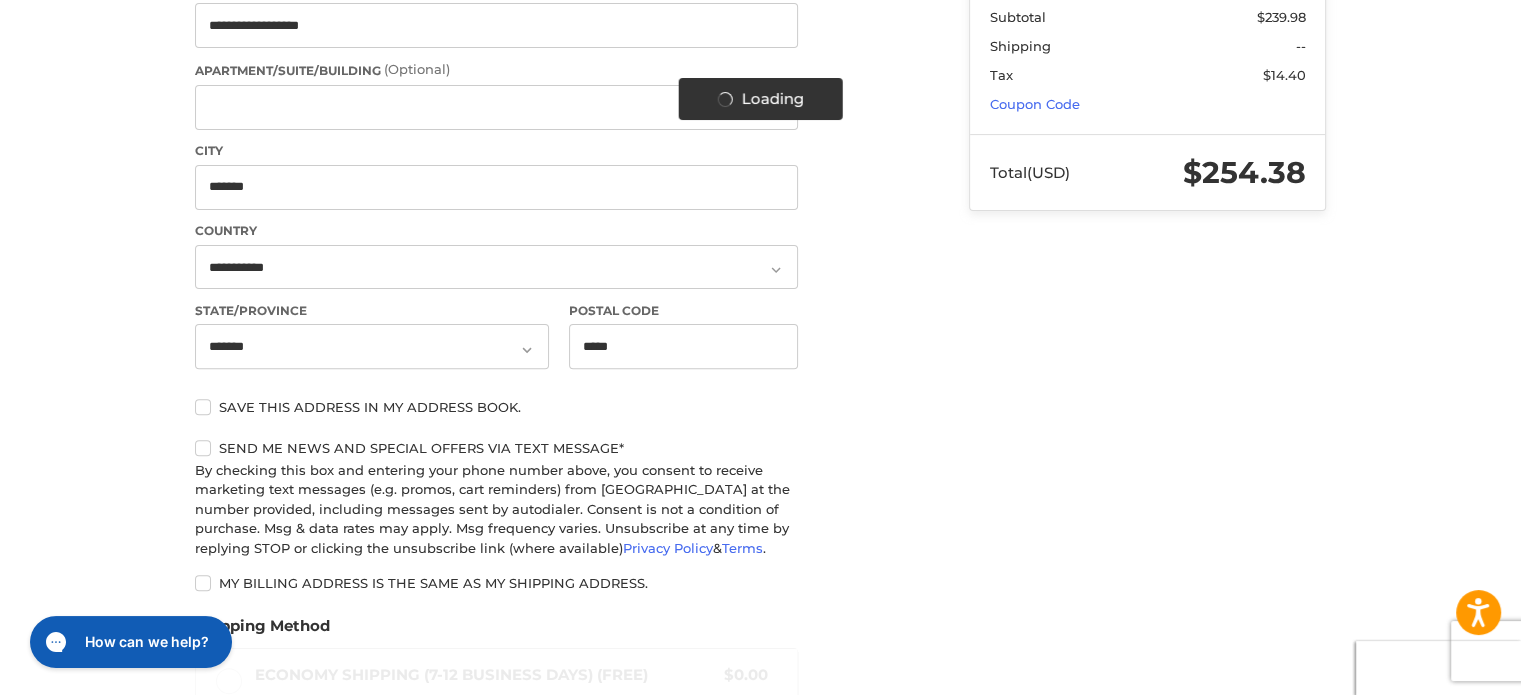 click on "Send me news and special offers via text message*" at bounding box center [496, 448] 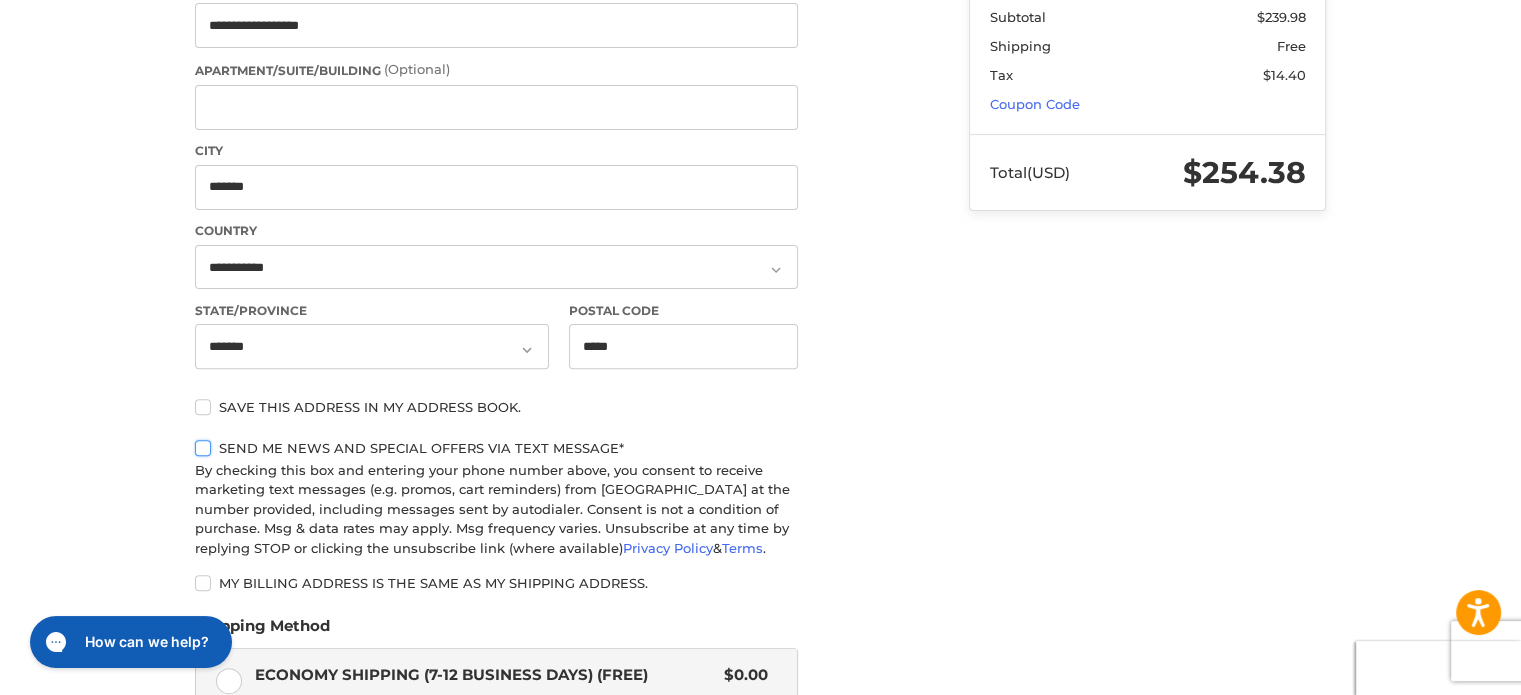 scroll, scrollTop: 708, scrollLeft: 0, axis: vertical 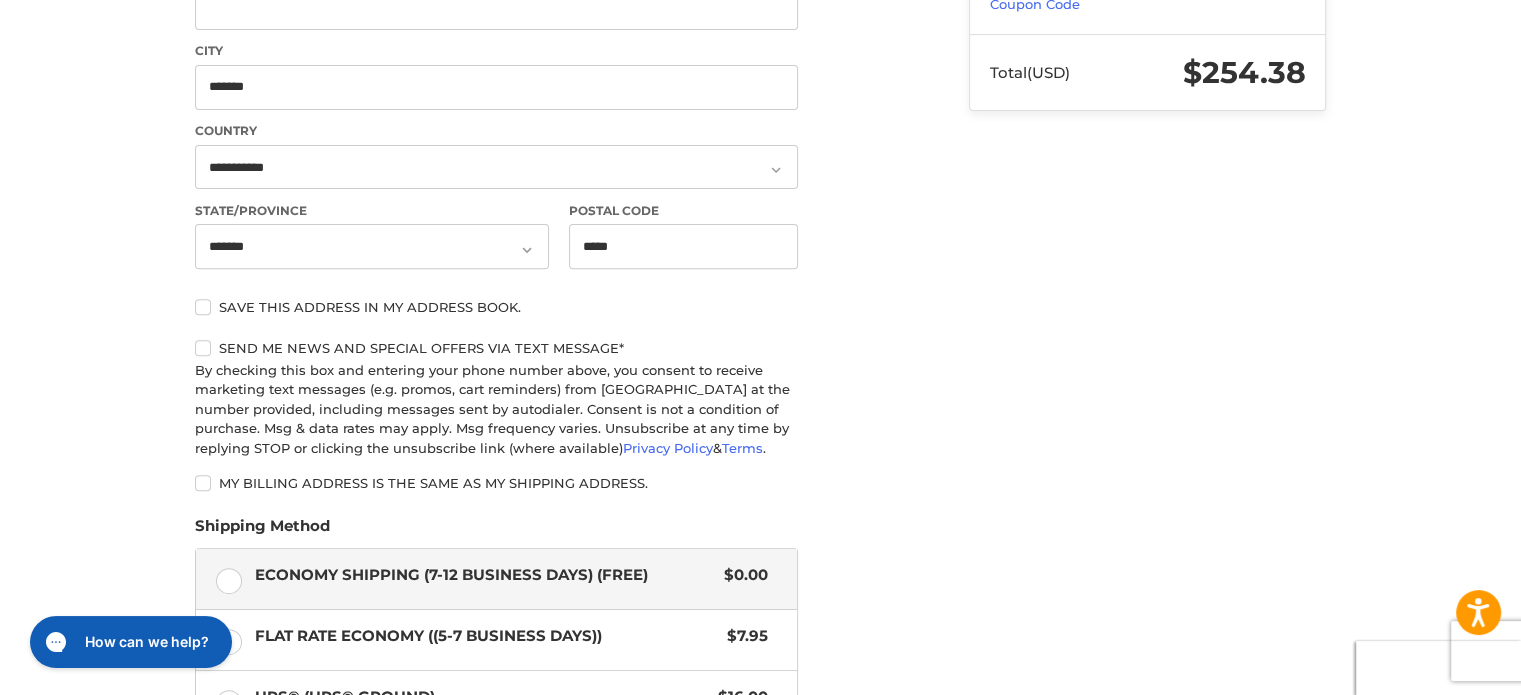 click on "Send me news and special offers via text message* By checking this box and entering your phone number above, you consent to receive marketing text messages (e.g. promos, cart reminders) from [GEOGRAPHIC_DATA] at the number provided, including messages sent by autodialer. Consent is not a condition of purchase. Msg & data rates may apply. Msg frequency varies. Unsubscribe at any time by replying STOP or clicking the unsubscribe link (where available)  Privacy Policy  &  Terms ." at bounding box center [496, 399] 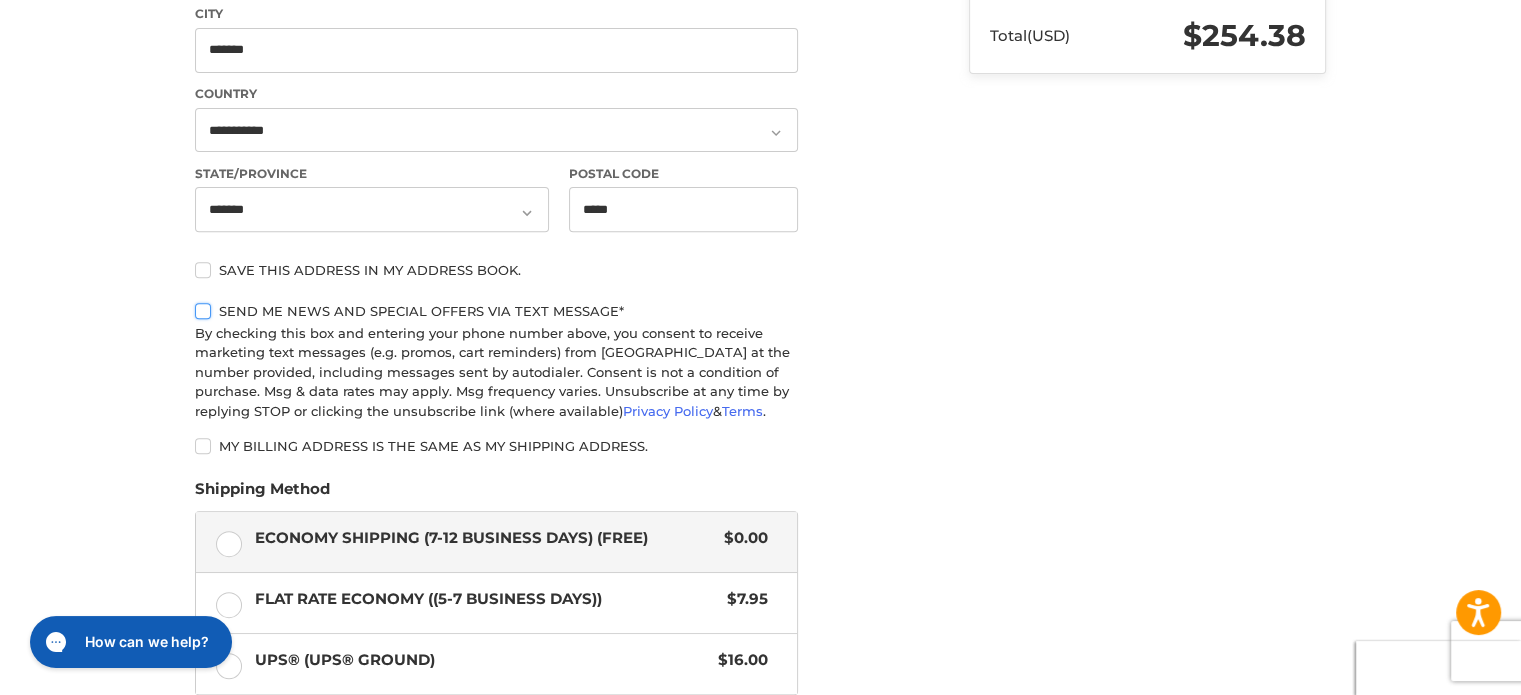 scroll, scrollTop: 1012, scrollLeft: 0, axis: vertical 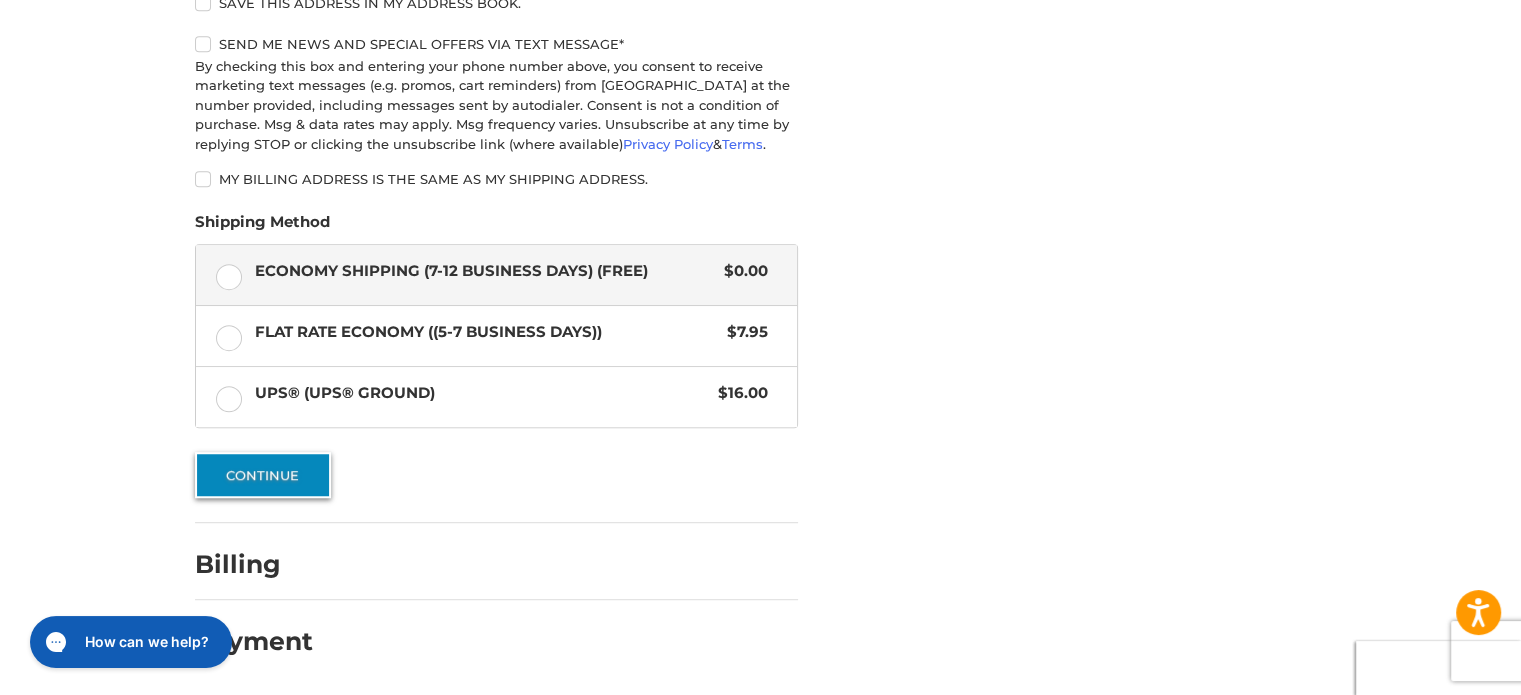 click on "Continue" at bounding box center (263, 475) 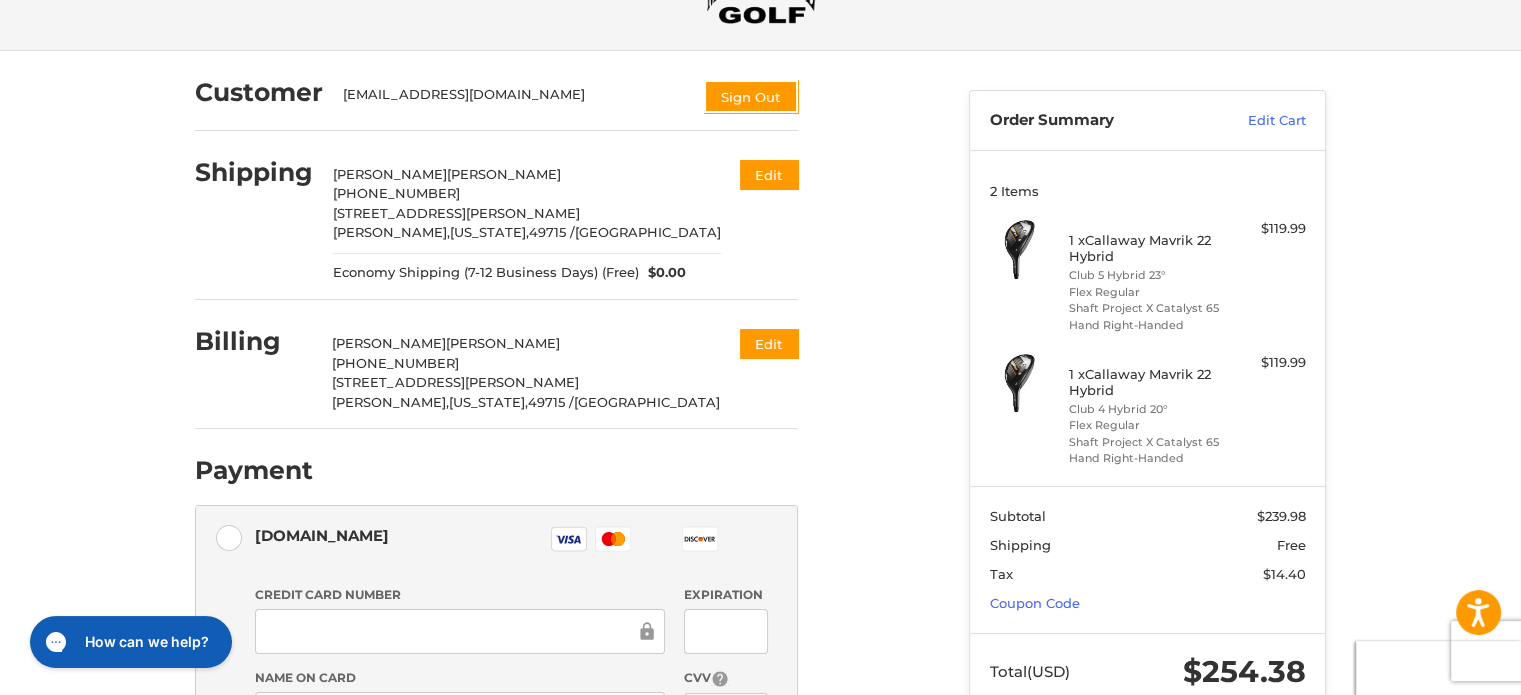 scroll, scrollTop: 0, scrollLeft: 0, axis: both 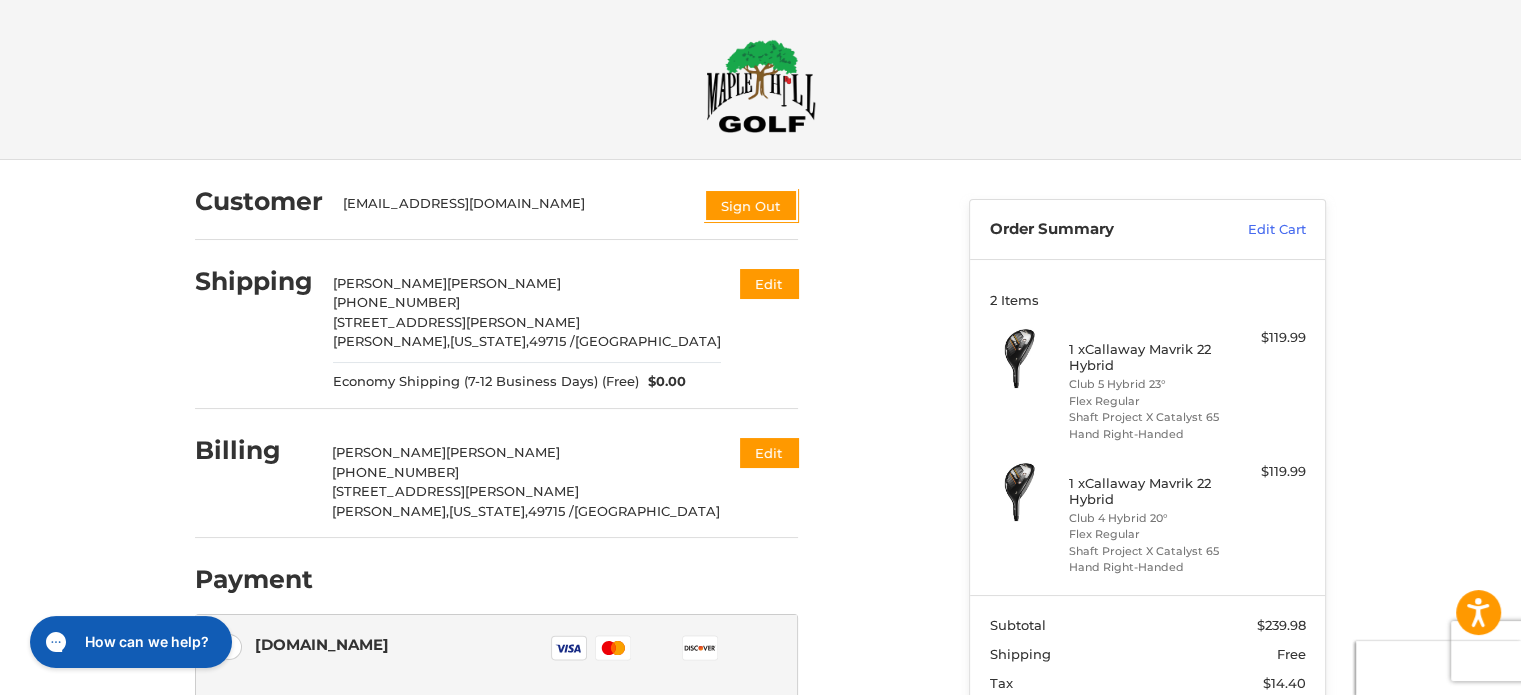 click at bounding box center (761, 86) 